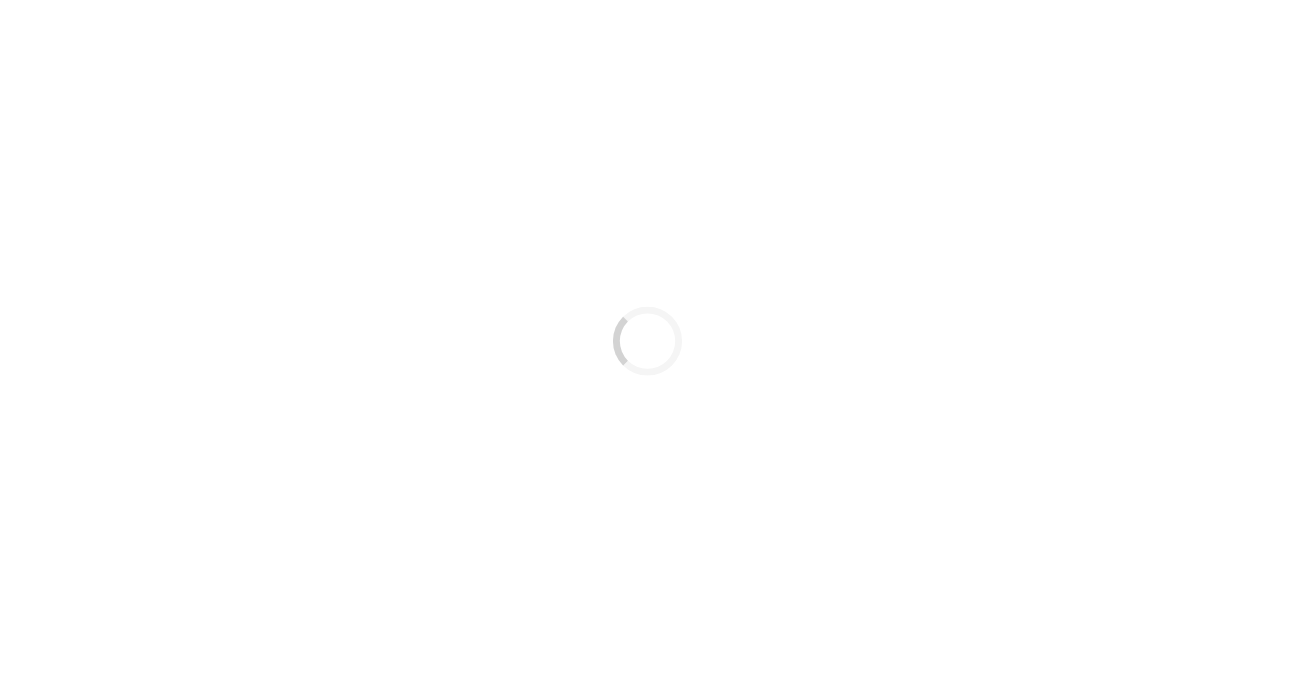 scroll, scrollTop: 0, scrollLeft: 0, axis: both 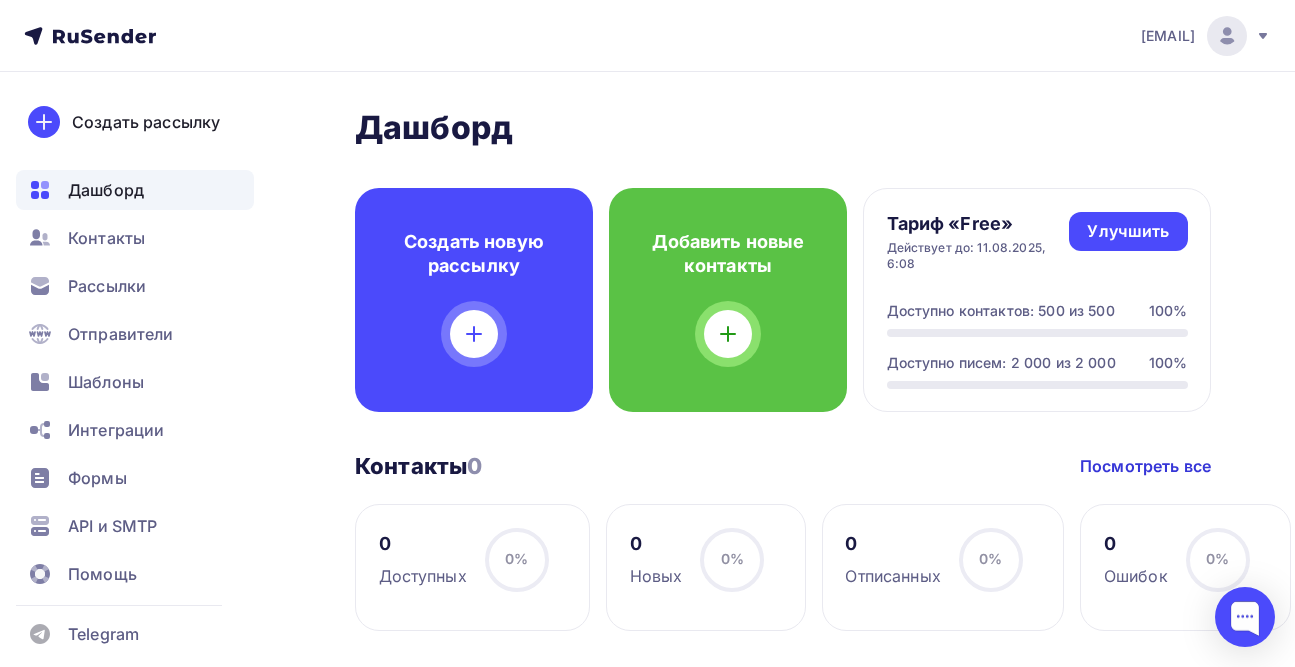 click 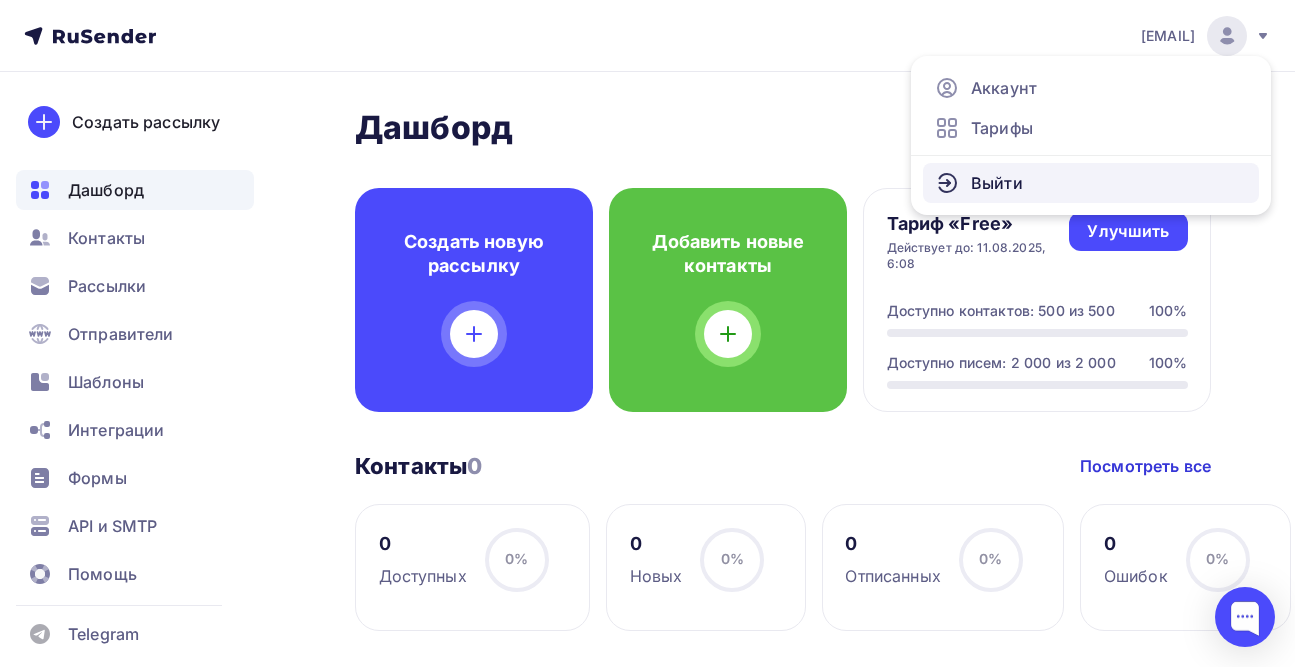 click on "Выйти" at bounding box center (997, 183) 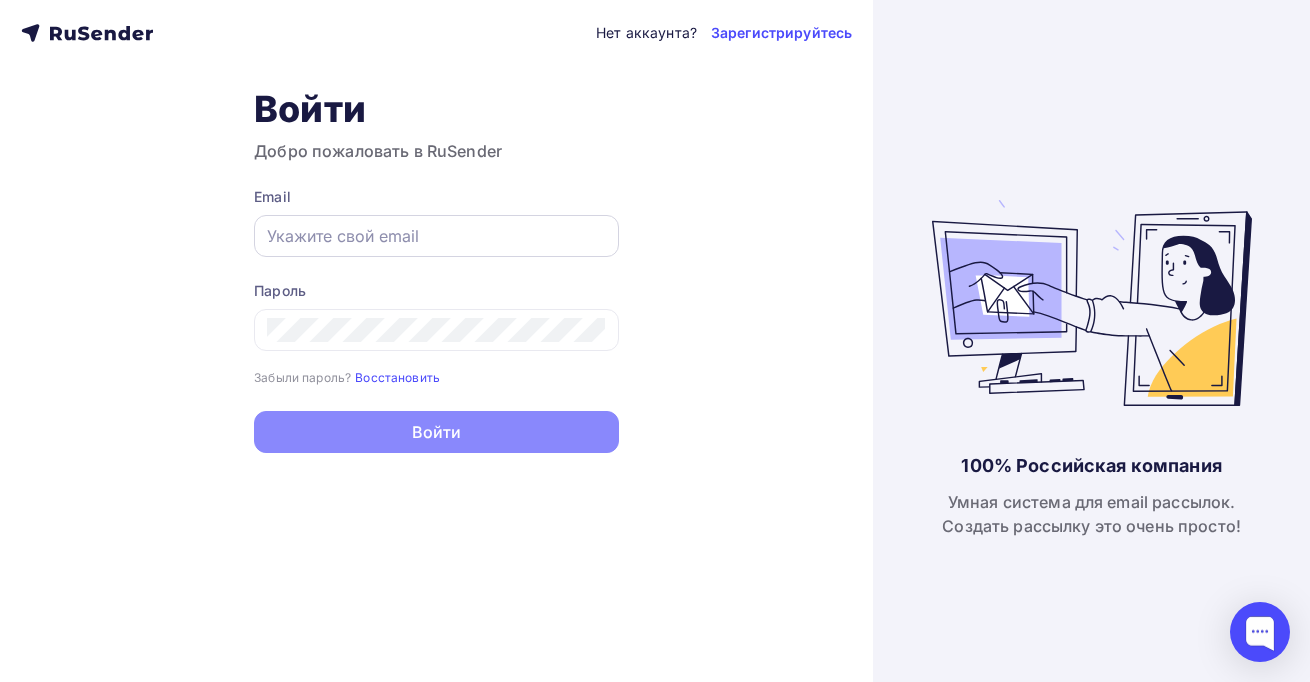 click at bounding box center [436, 236] 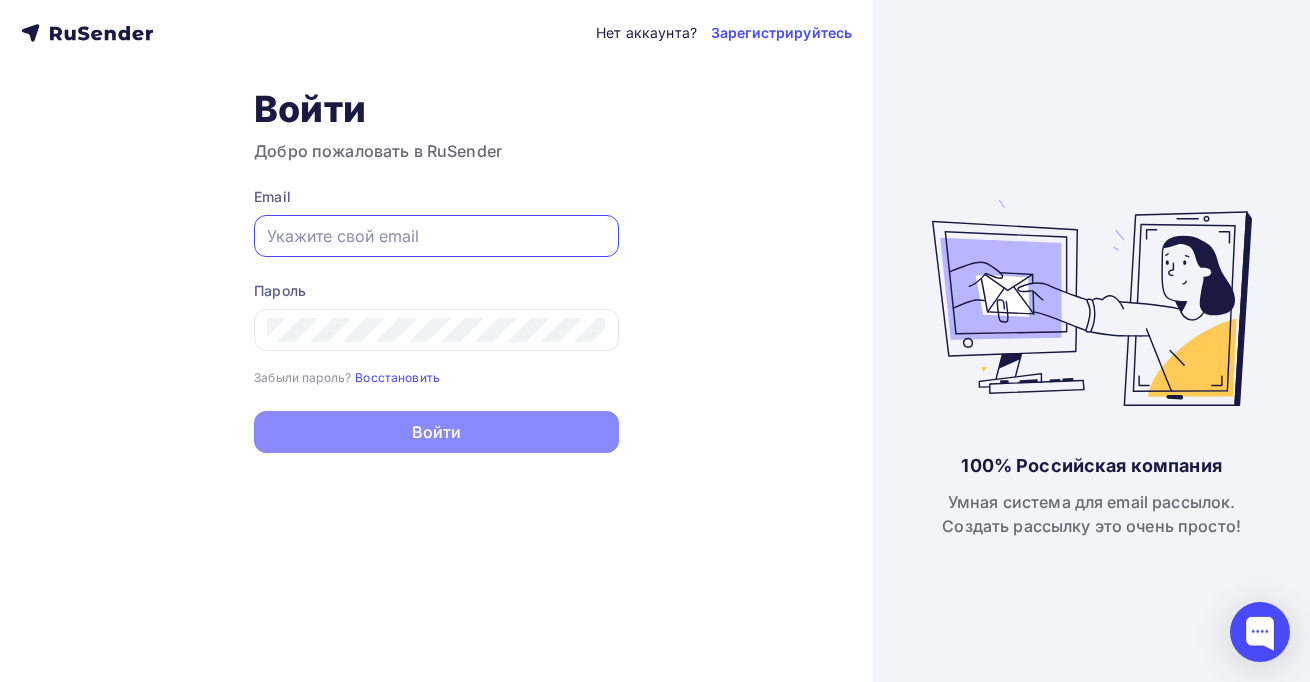click 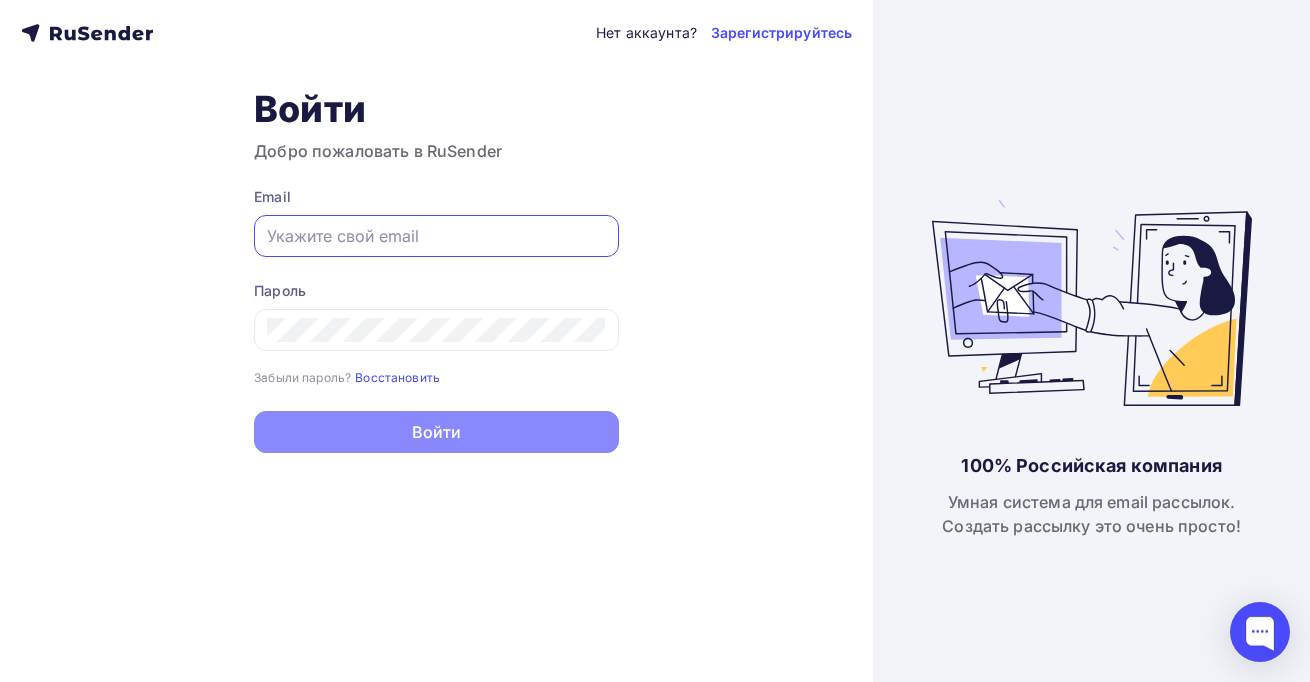 type on "a.shevtsov+rusender@ucoz-team.net" 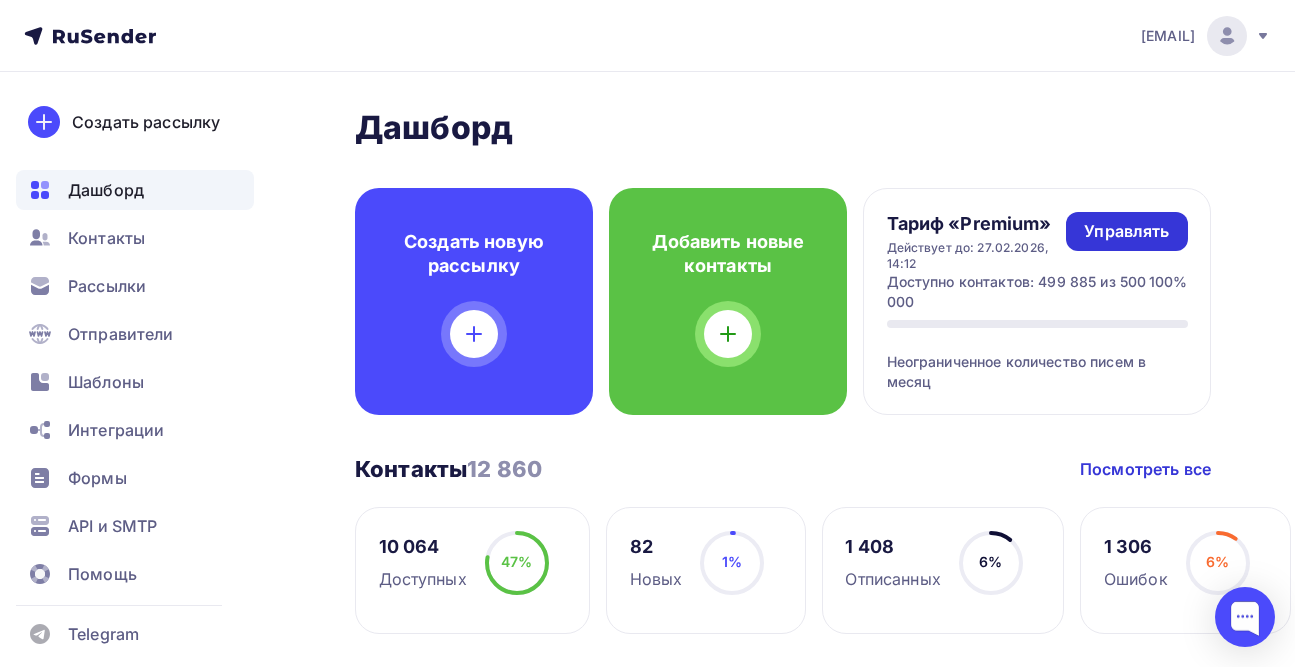 click on "Управлять" at bounding box center [1126, 231] 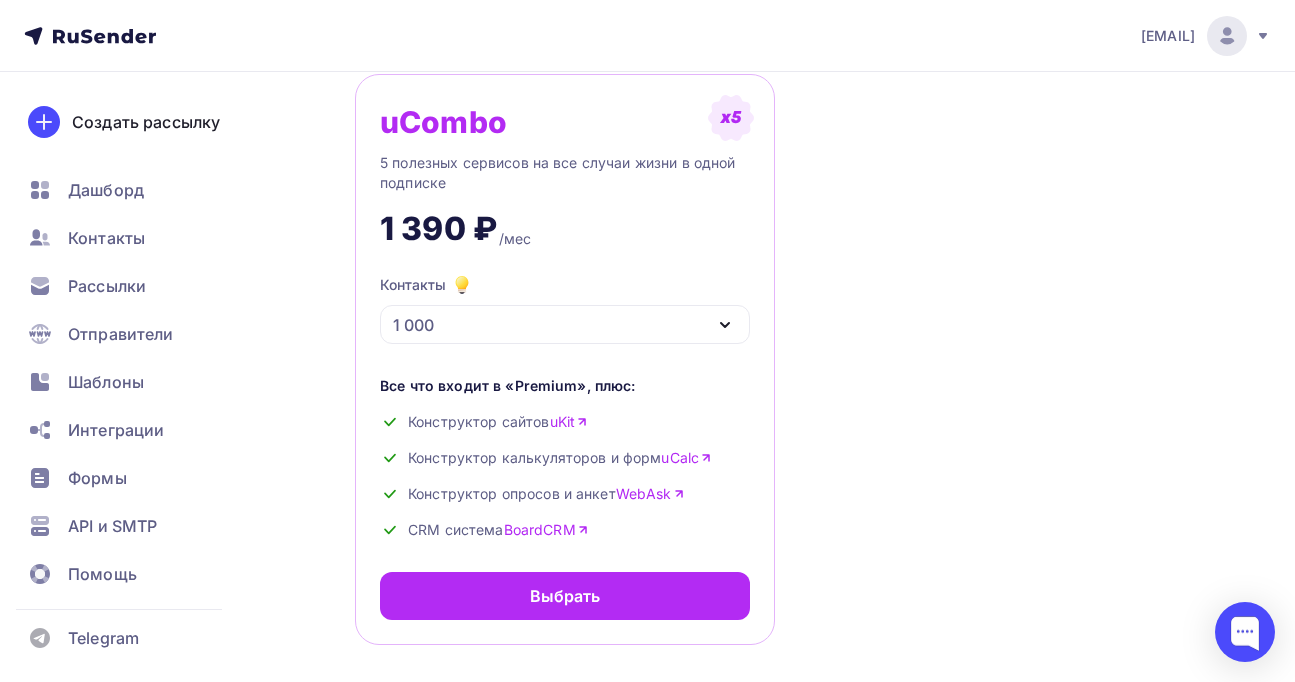 scroll, scrollTop: 654, scrollLeft: 0, axis: vertical 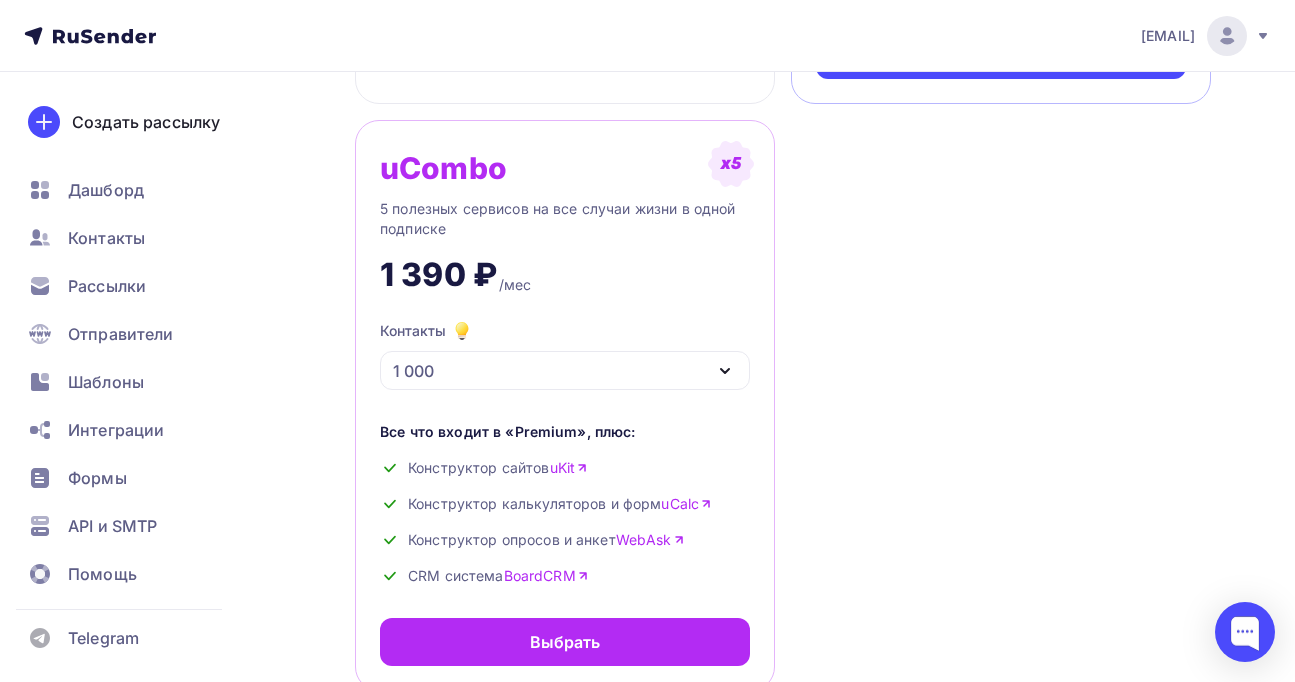click 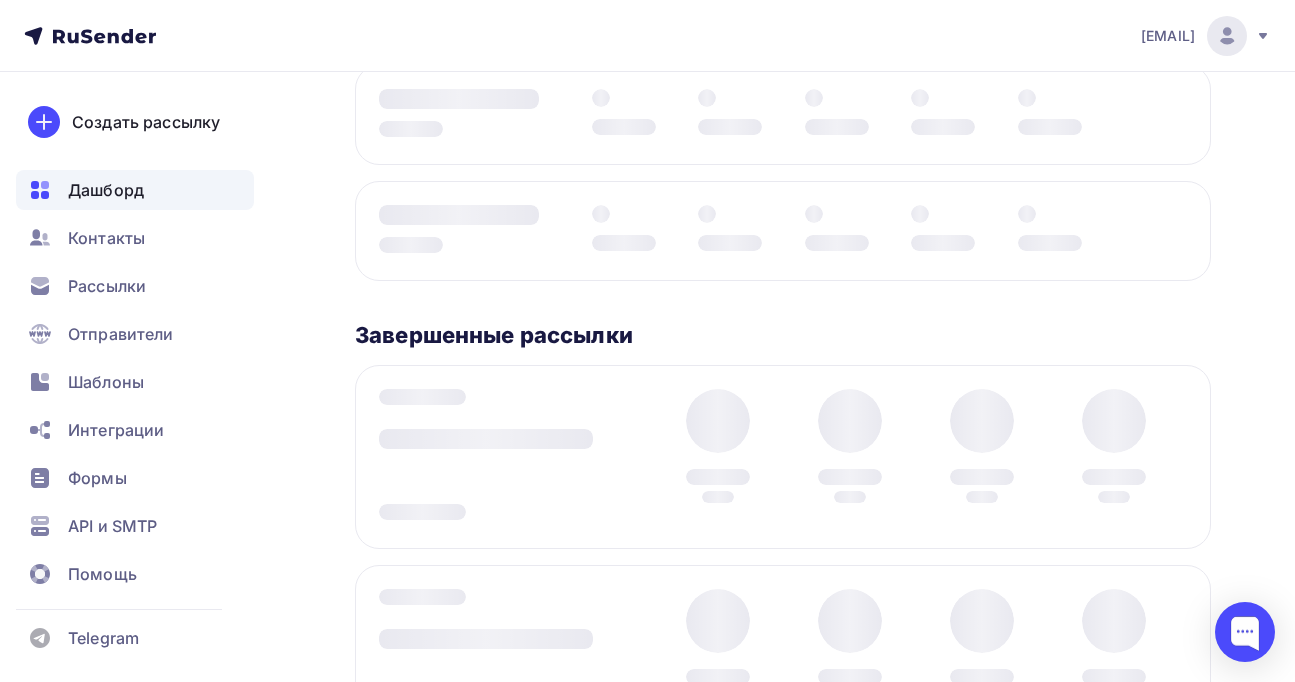 scroll, scrollTop: 0, scrollLeft: 0, axis: both 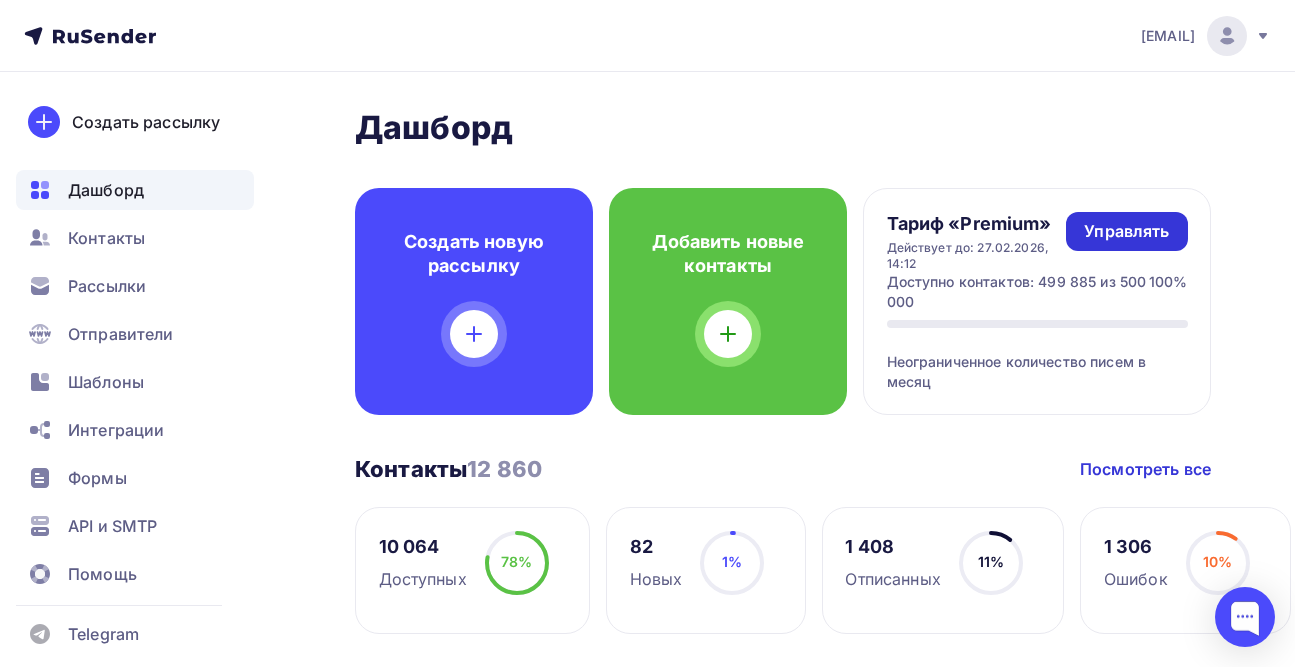click on "Управлять" at bounding box center (1126, 231) 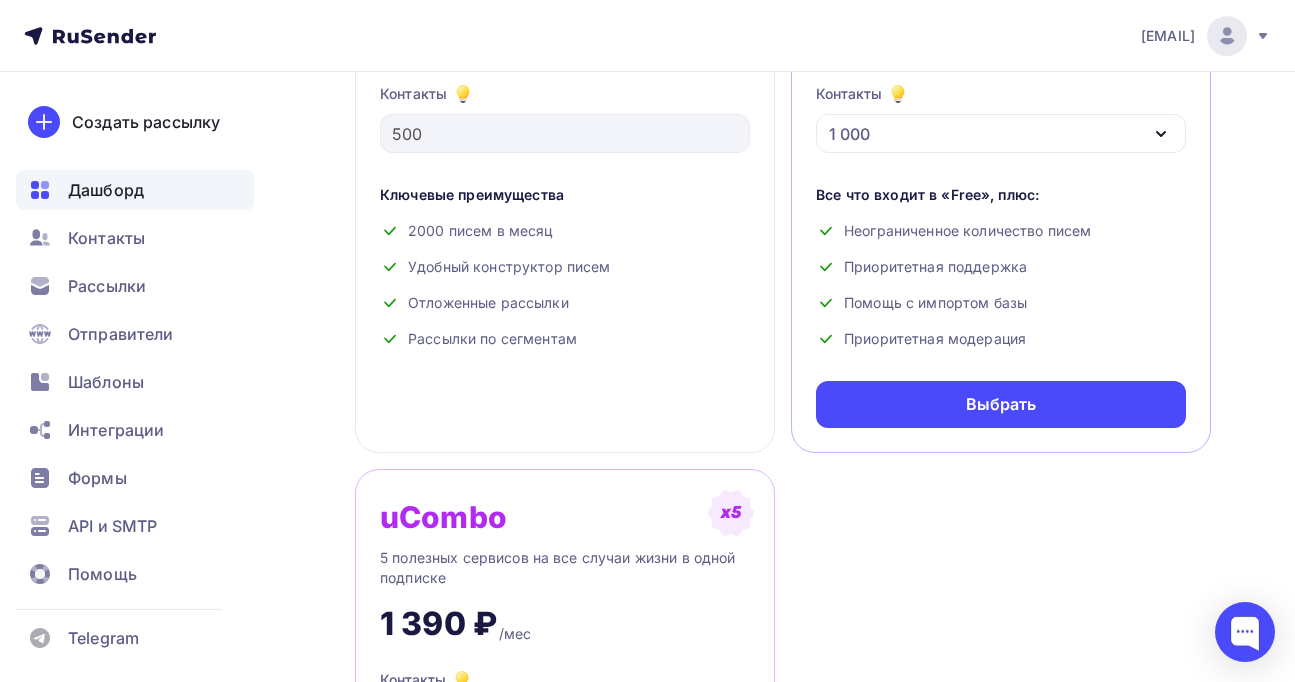 scroll, scrollTop: 0, scrollLeft: 0, axis: both 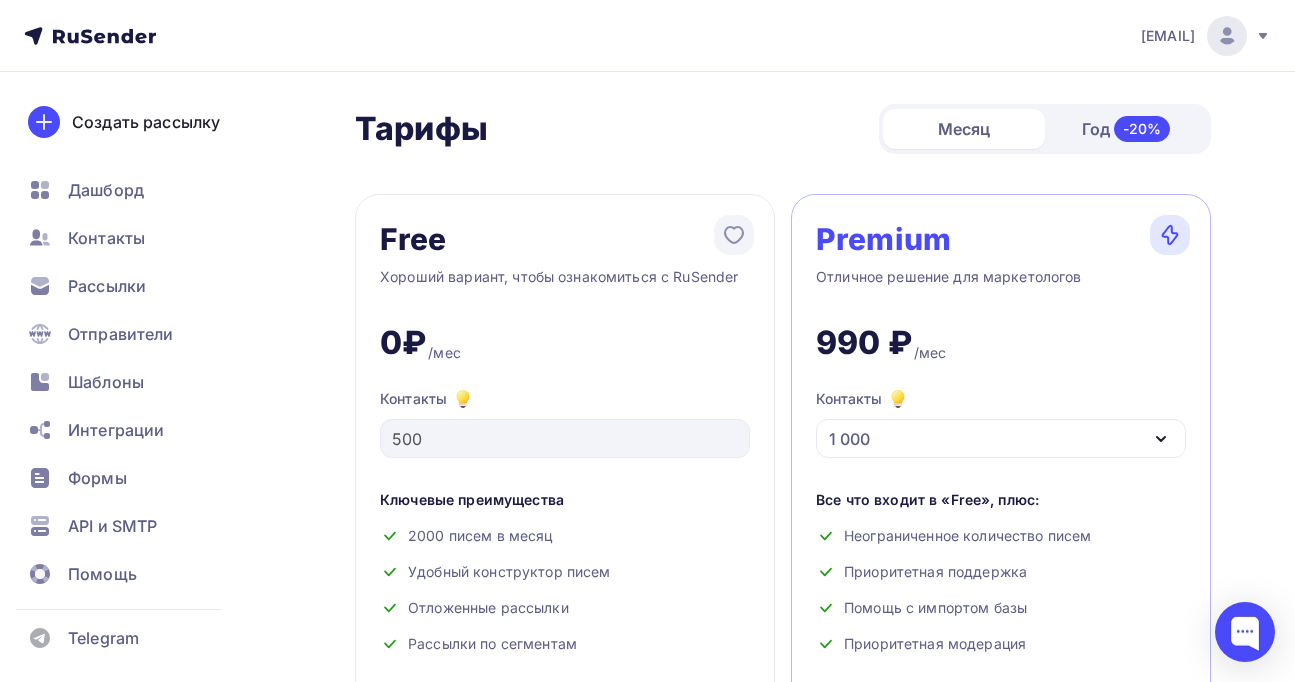 click 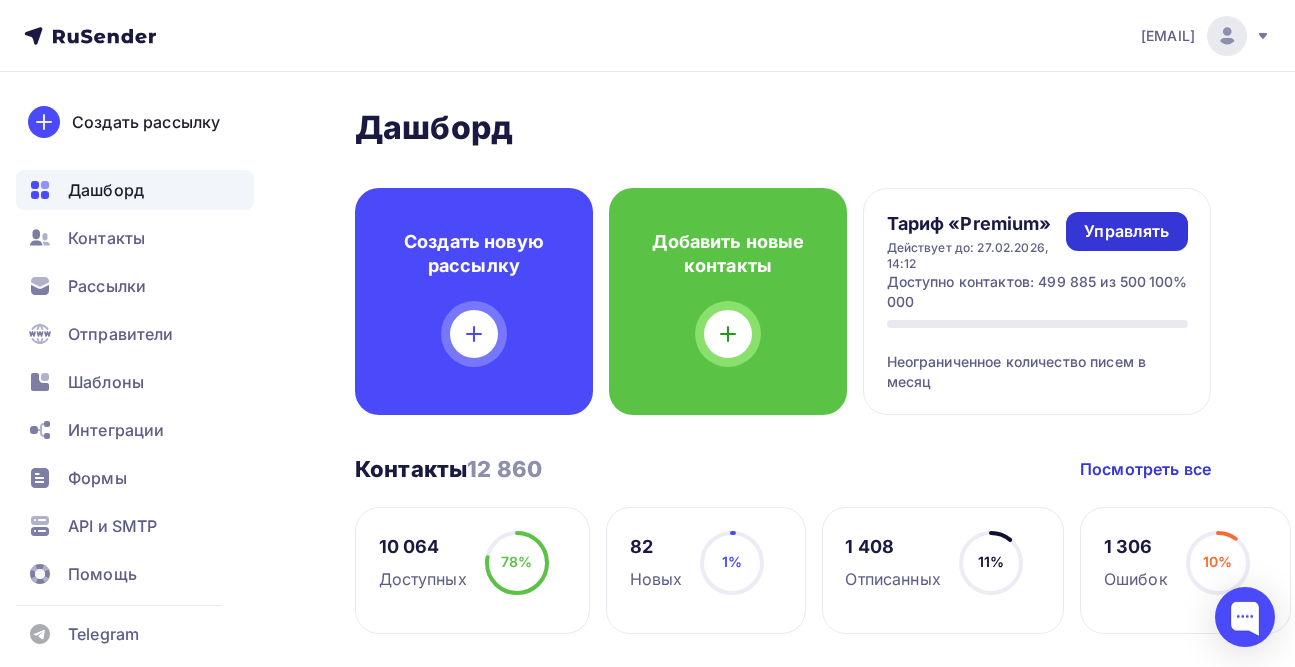 click on "Управлять" at bounding box center [1126, 231] 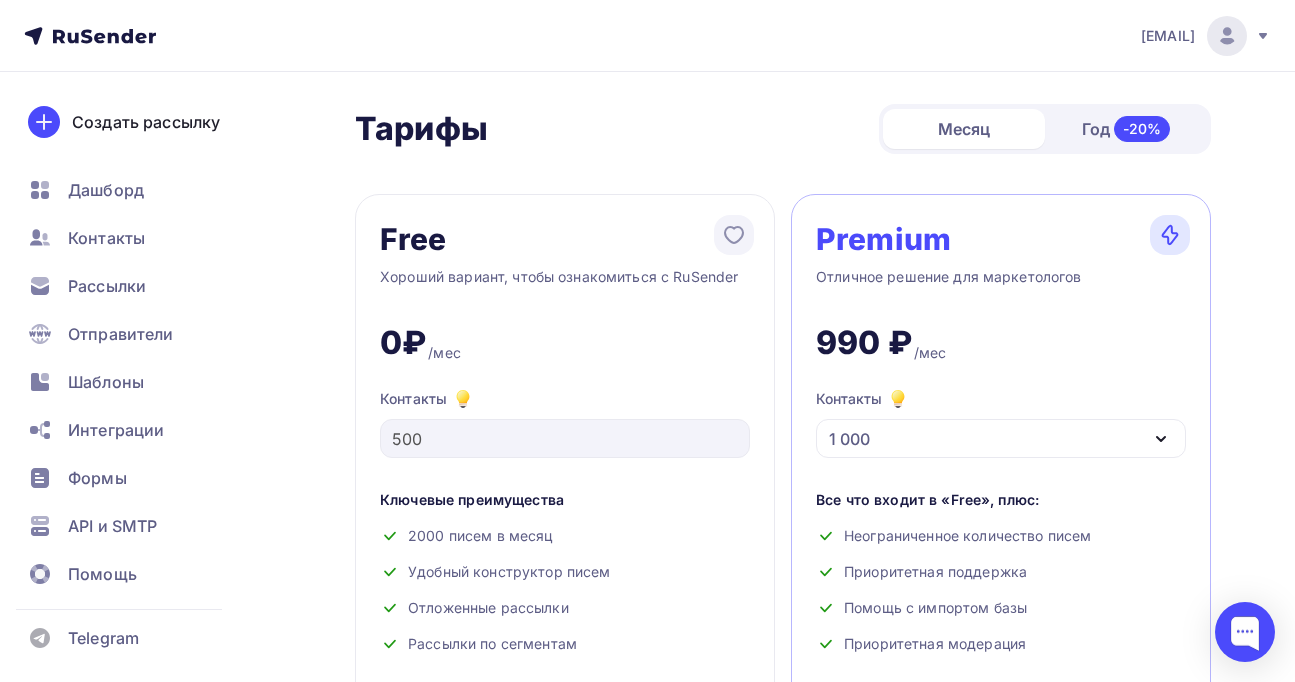 scroll, scrollTop: 0, scrollLeft: 0, axis: both 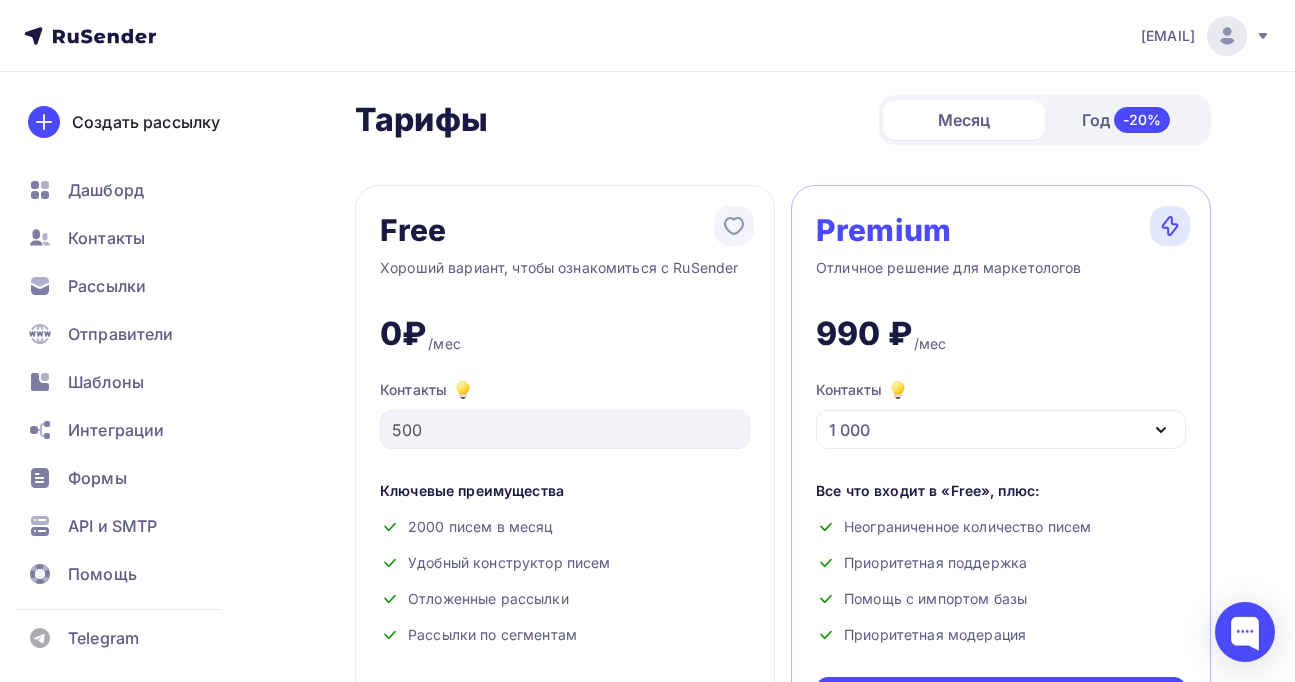 click on "1 000" at bounding box center (1001, 429) 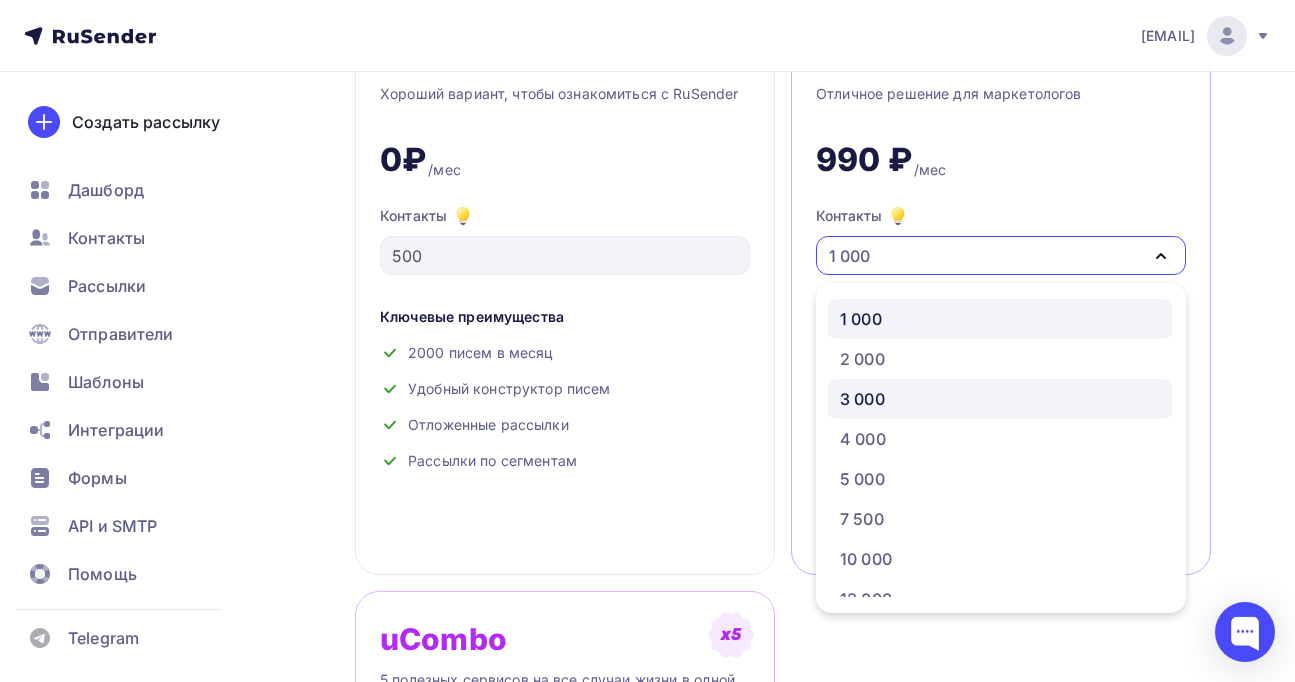 scroll, scrollTop: 209, scrollLeft: 0, axis: vertical 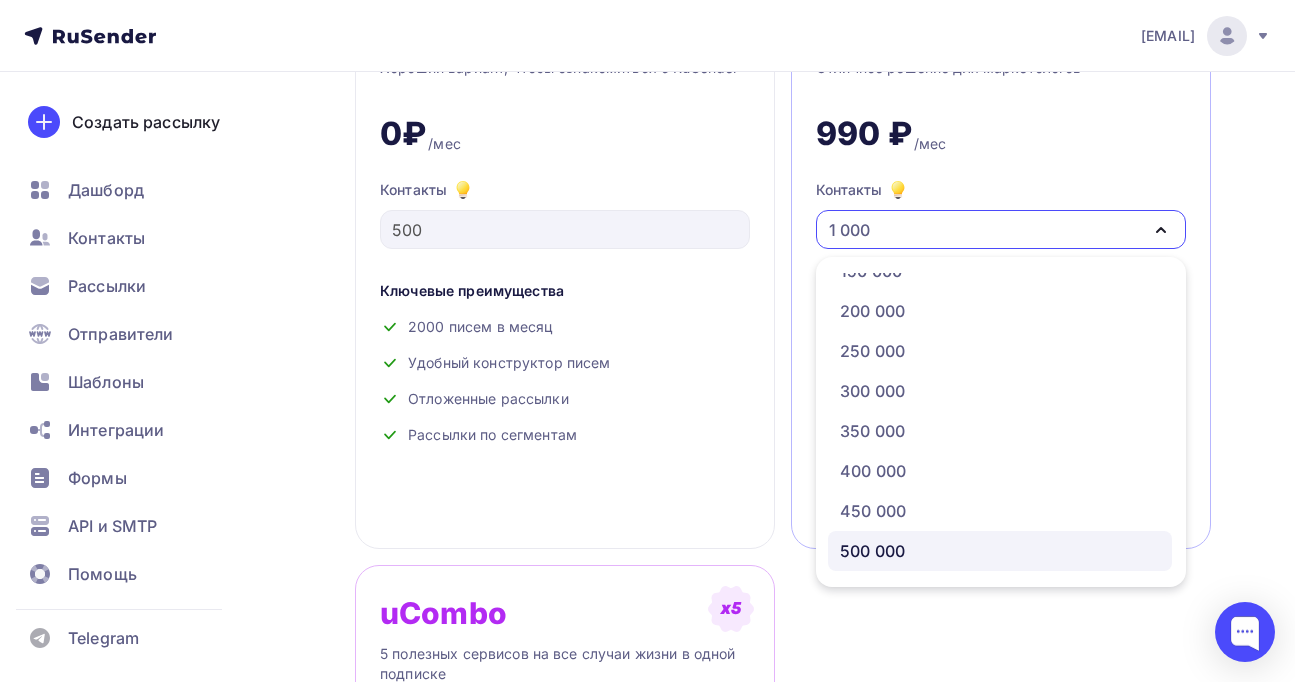 click on "500 000" at bounding box center [872, 551] 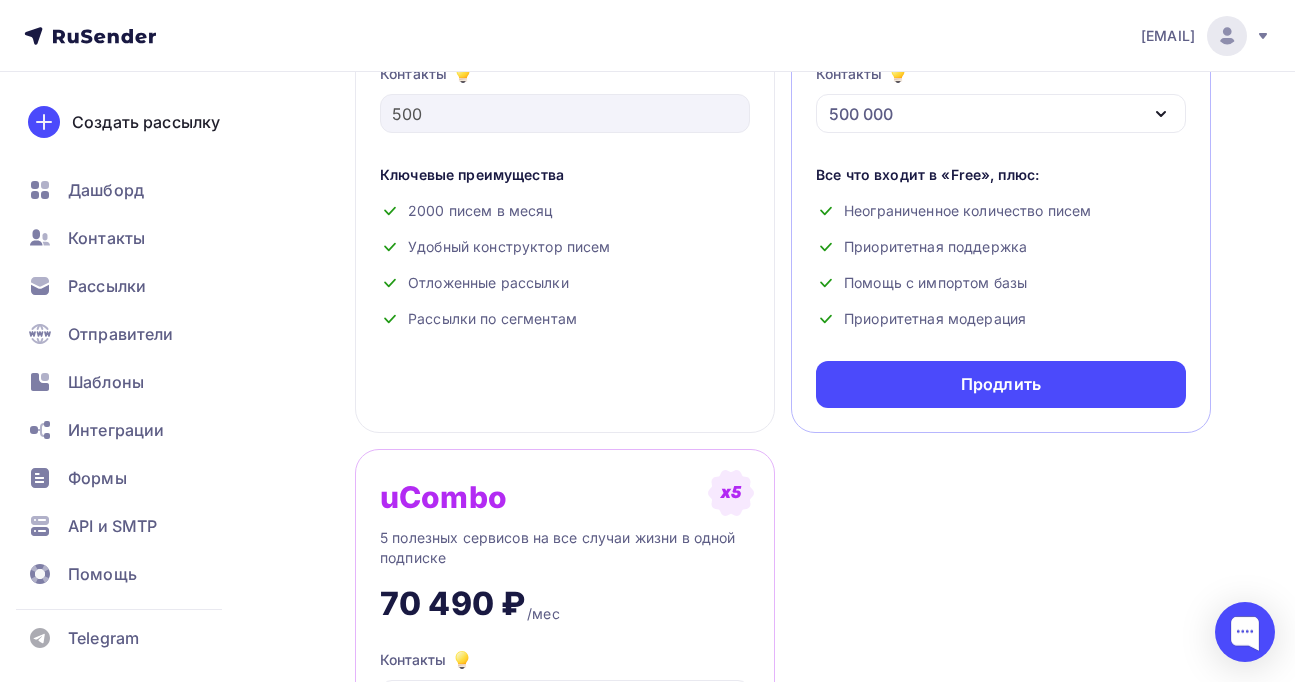 scroll, scrollTop: 339, scrollLeft: 0, axis: vertical 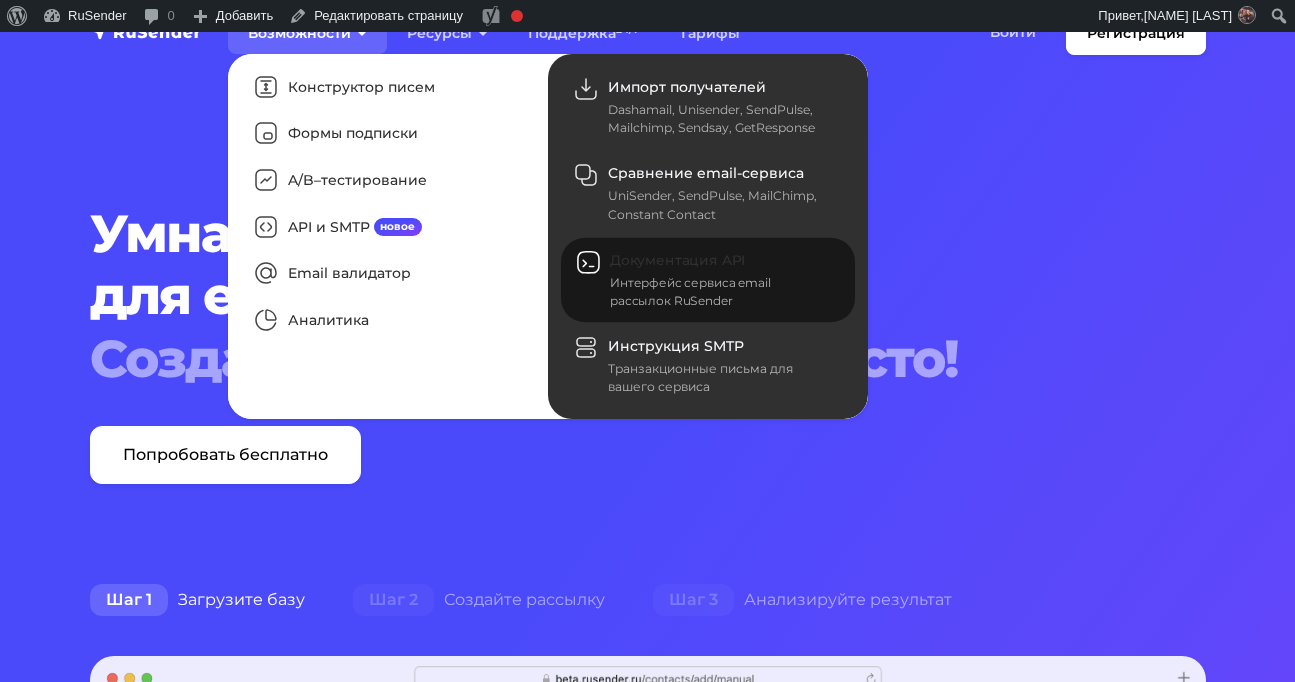 click on "Интерфейс сервиса email рассылок RuSender" at bounding box center [720, 292] 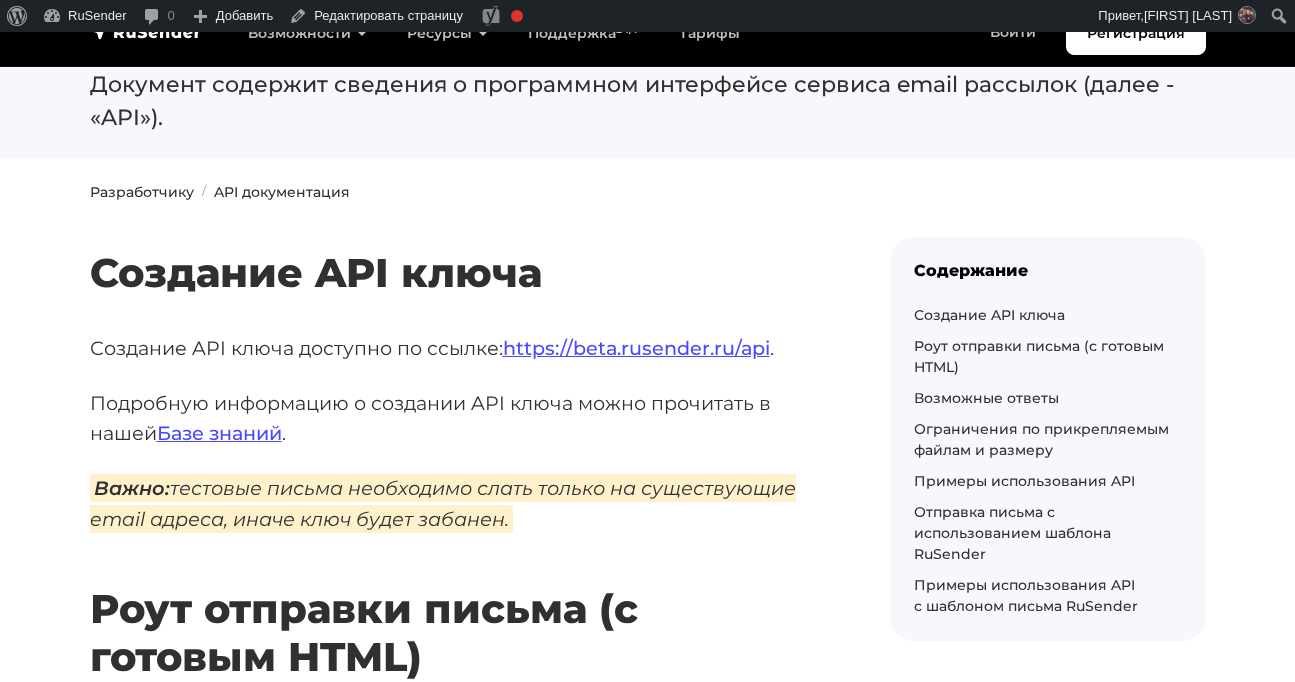 scroll, scrollTop: 182, scrollLeft: 0, axis: vertical 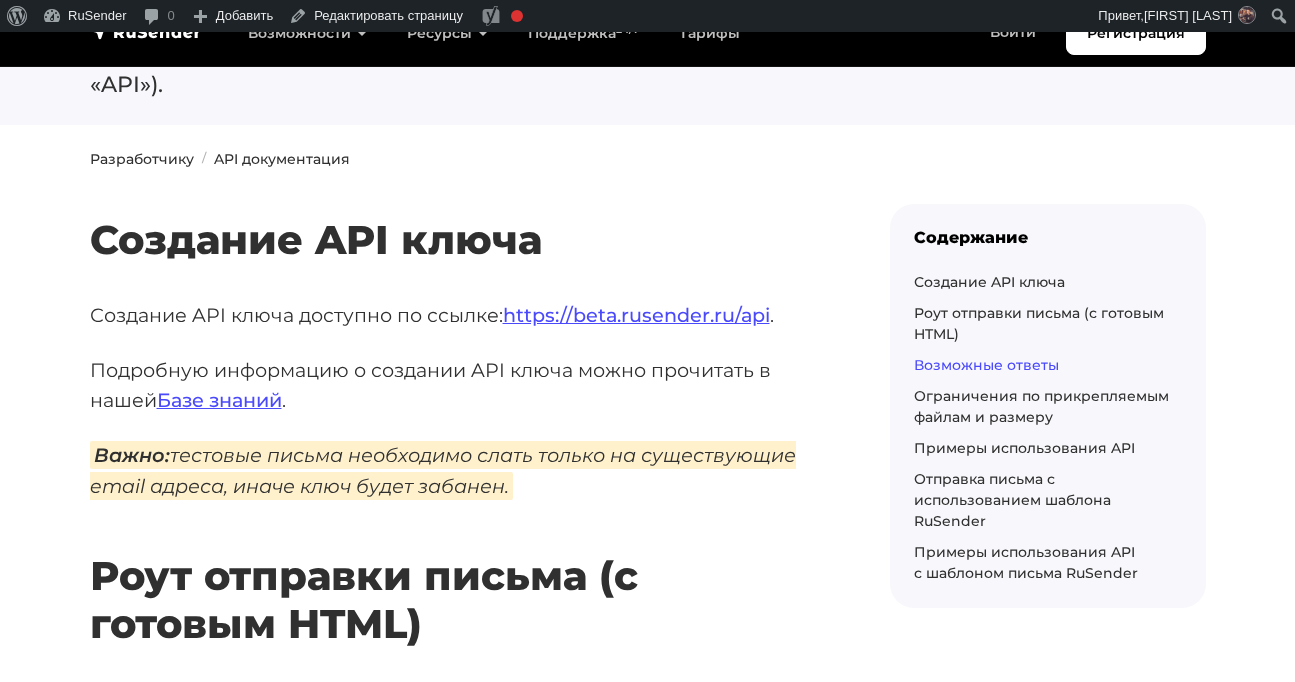 click on "Возможные ответы" at bounding box center [986, 365] 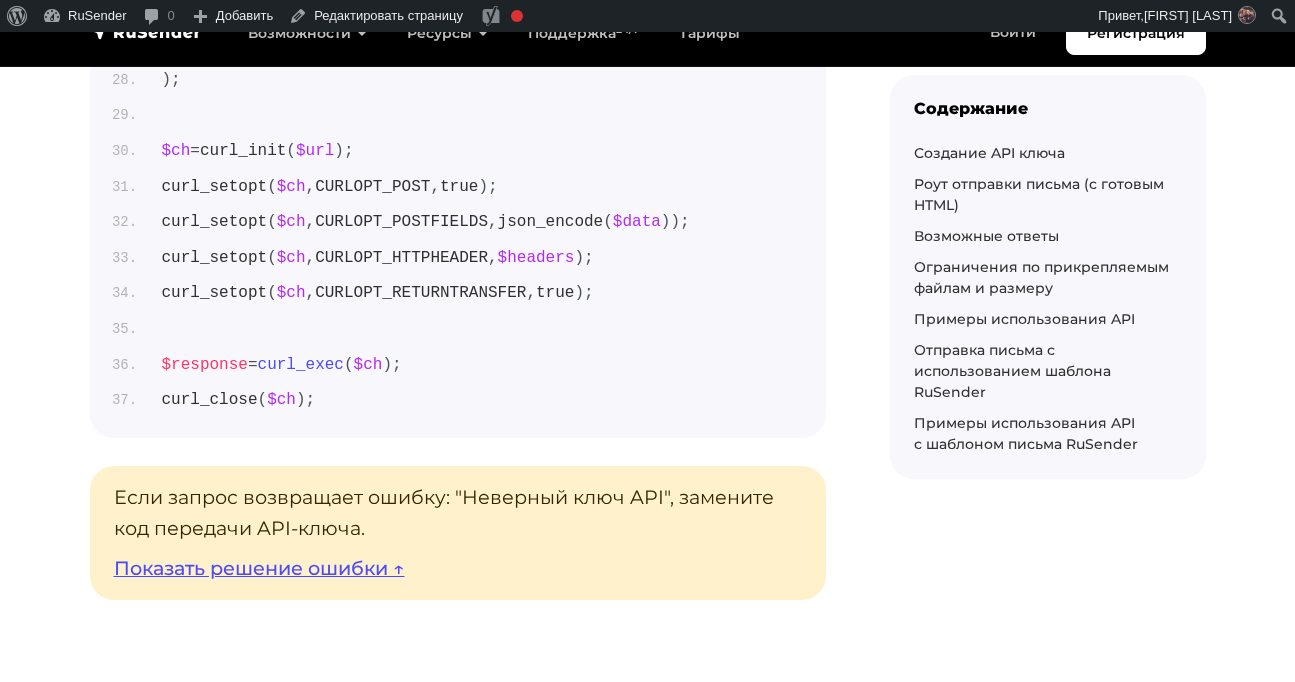 scroll, scrollTop: 14945, scrollLeft: 0, axis: vertical 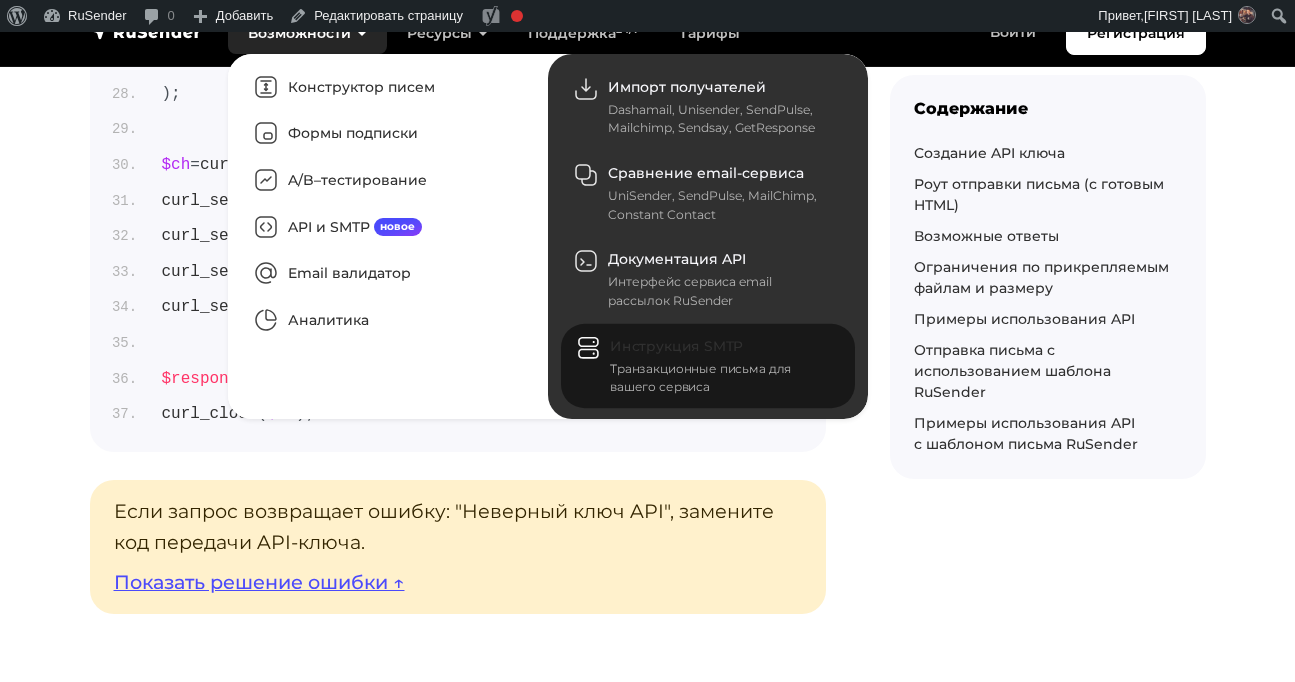 click on "Инструкция SMTP" at bounding box center (676, 346) 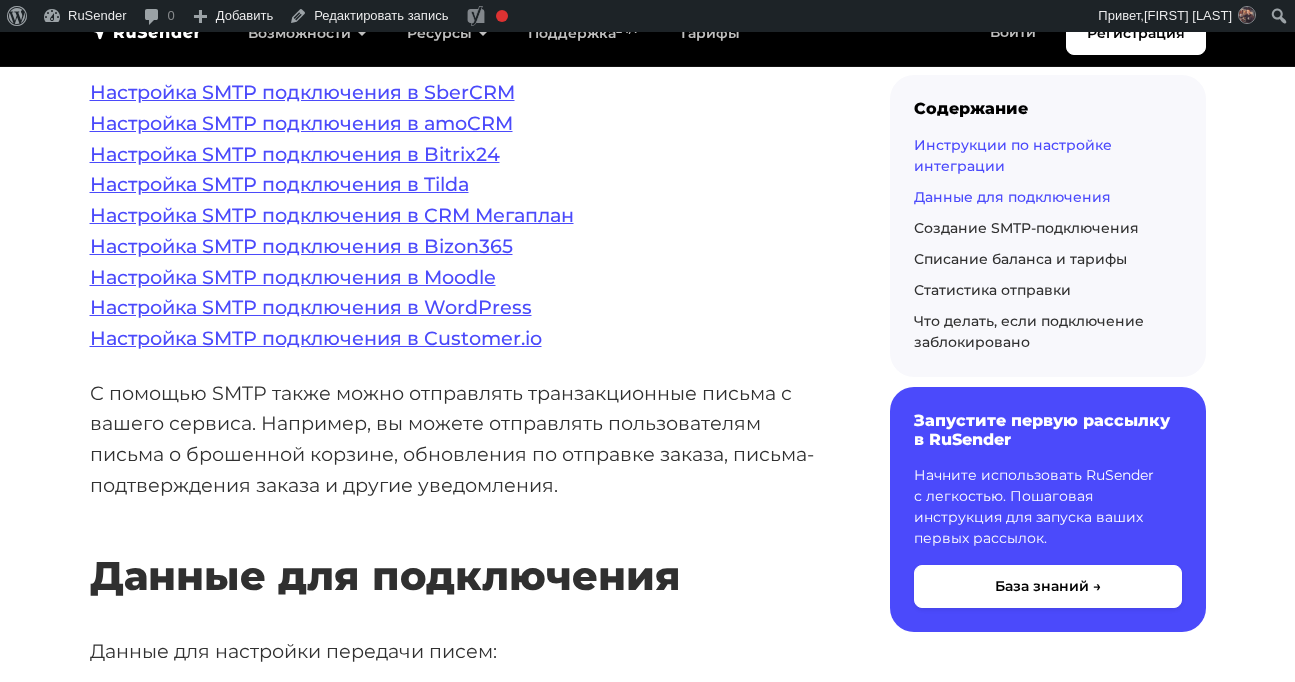 scroll, scrollTop: 589, scrollLeft: 0, axis: vertical 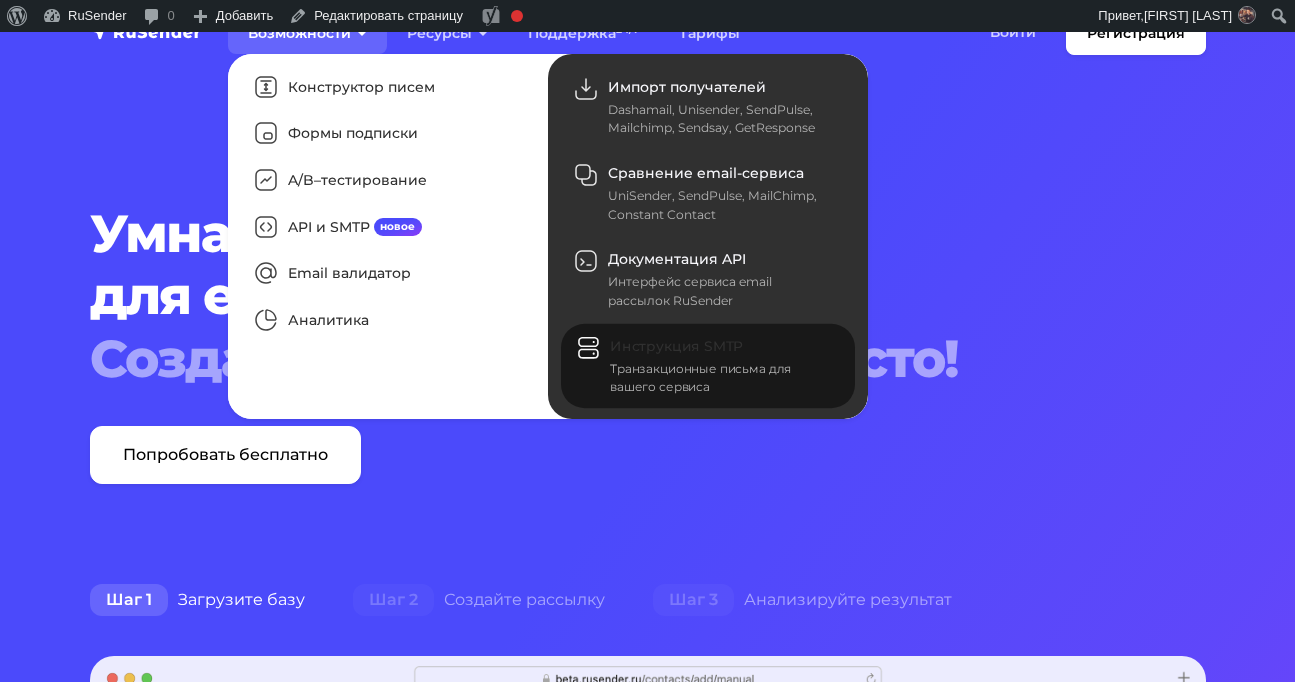 click on "Транзакционные письма для вашего сервиса" at bounding box center (720, 378) 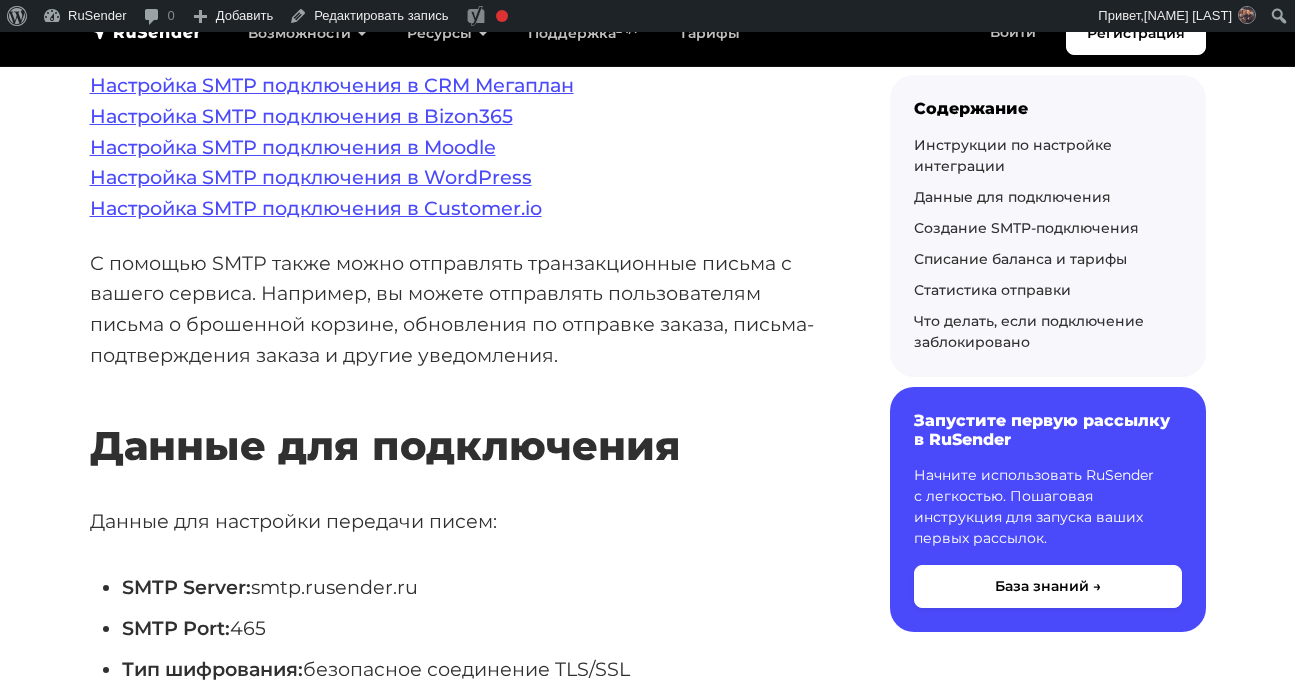 scroll, scrollTop: 0, scrollLeft: 0, axis: both 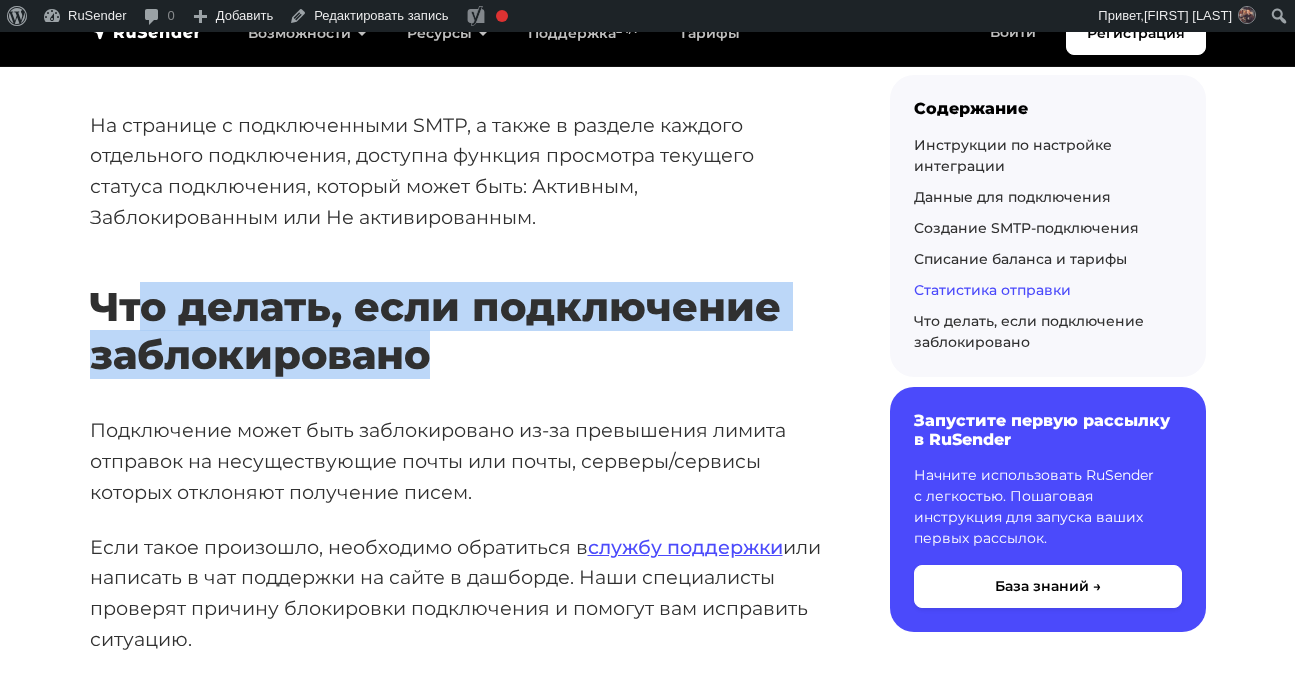 drag, startPoint x: 441, startPoint y: 355, endPoint x: 555, endPoint y: 369, distance: 114.85643 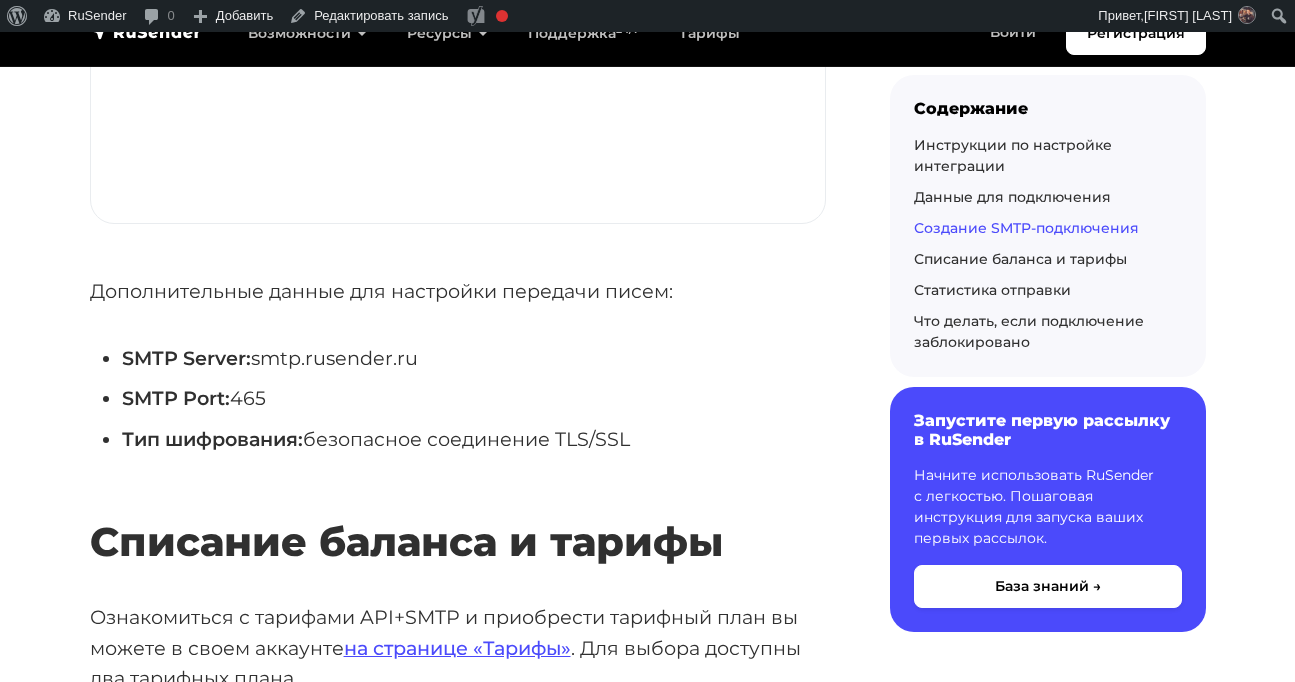 scroll, scrollTop: 4002, scrollLeft: 0, axis: vertical 